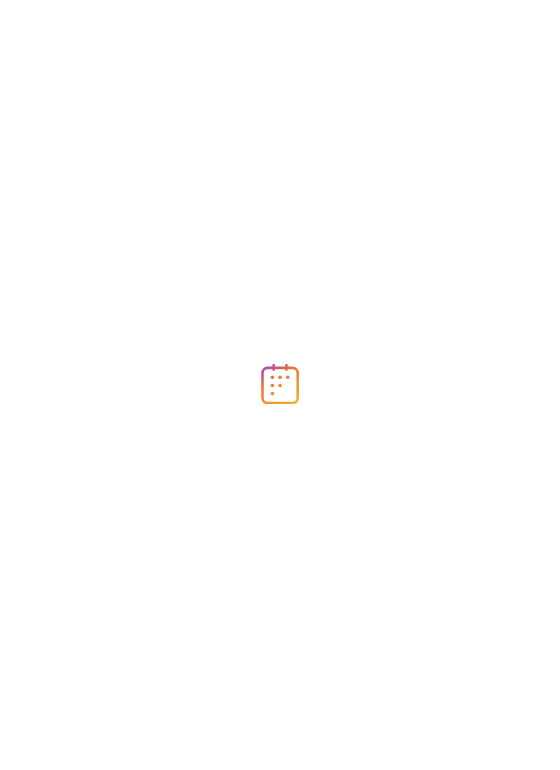 scroll, scrollTop: 0, scrollLeft: 0, axis: both 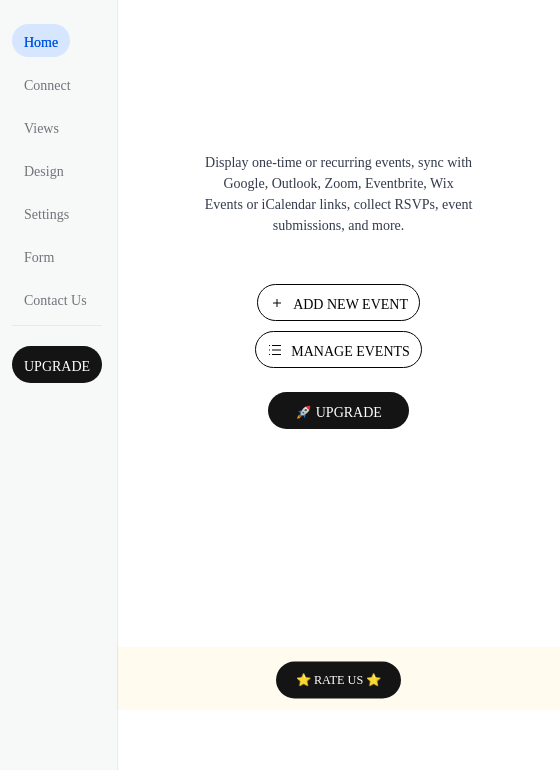 click on "Manage Events" at bounding box center [350, 351] 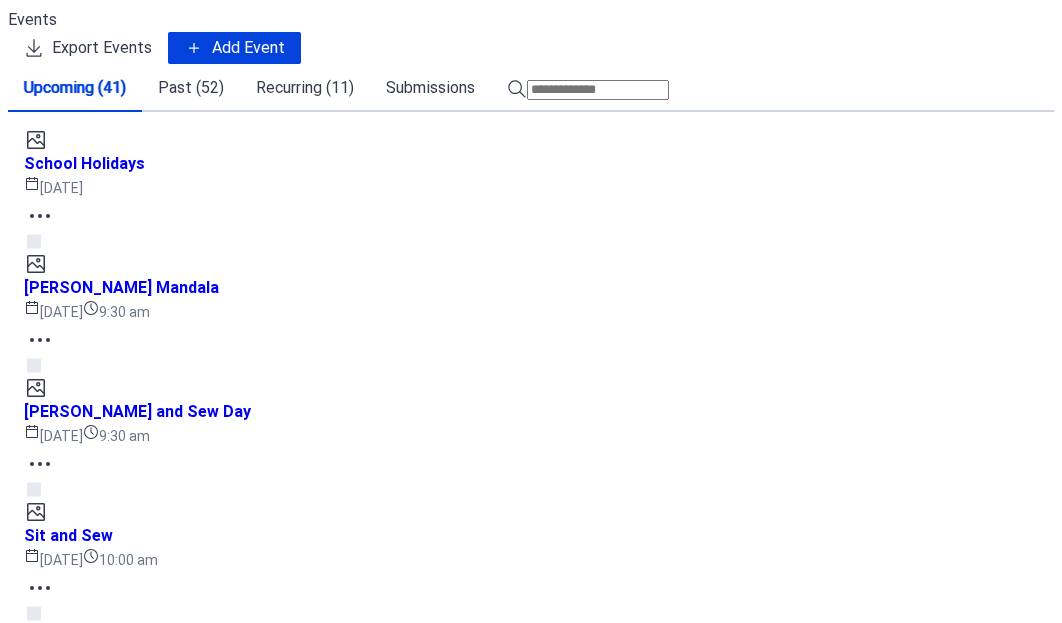 scroll, scrollTop: 0, scrollLeft: 0, axis: both 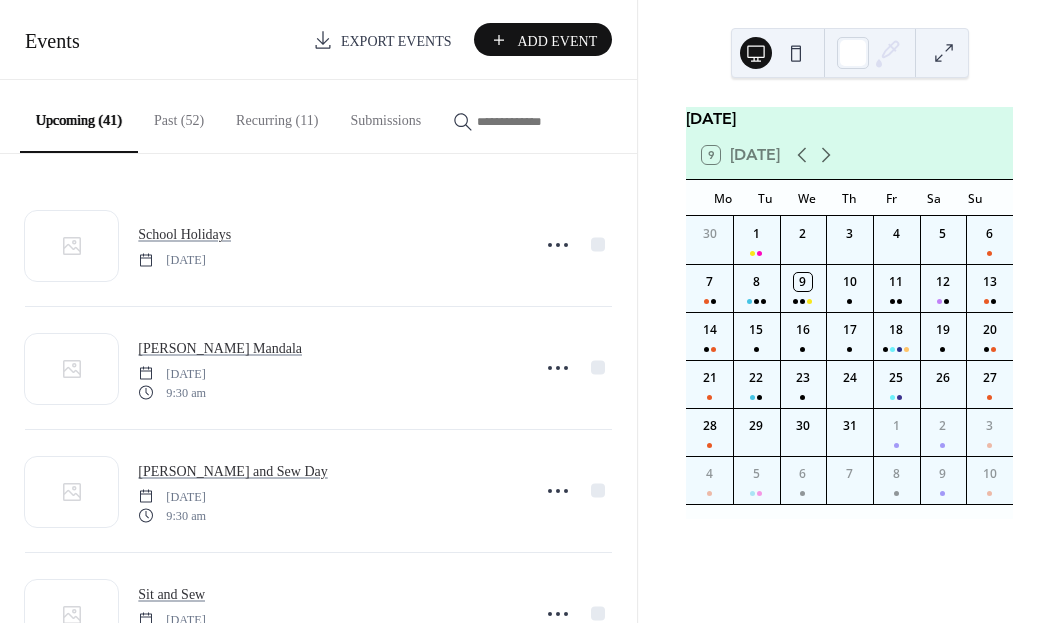 click on "Recurring  (11)" at bounding box center [277, 115] 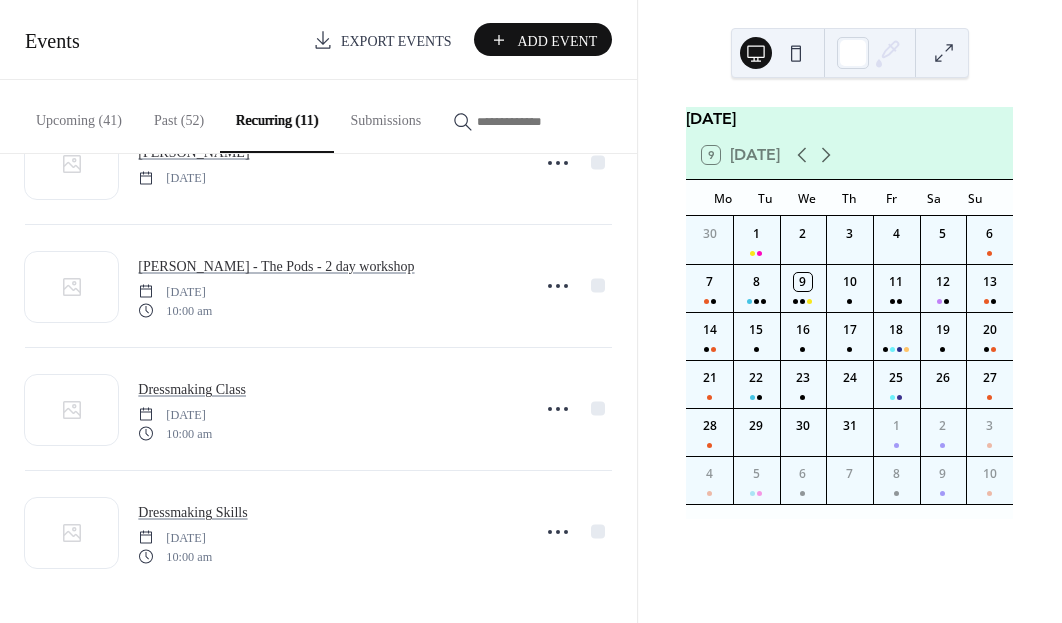 scroll, scrollTop: 944, scrollLeft: 0, axis: vertical 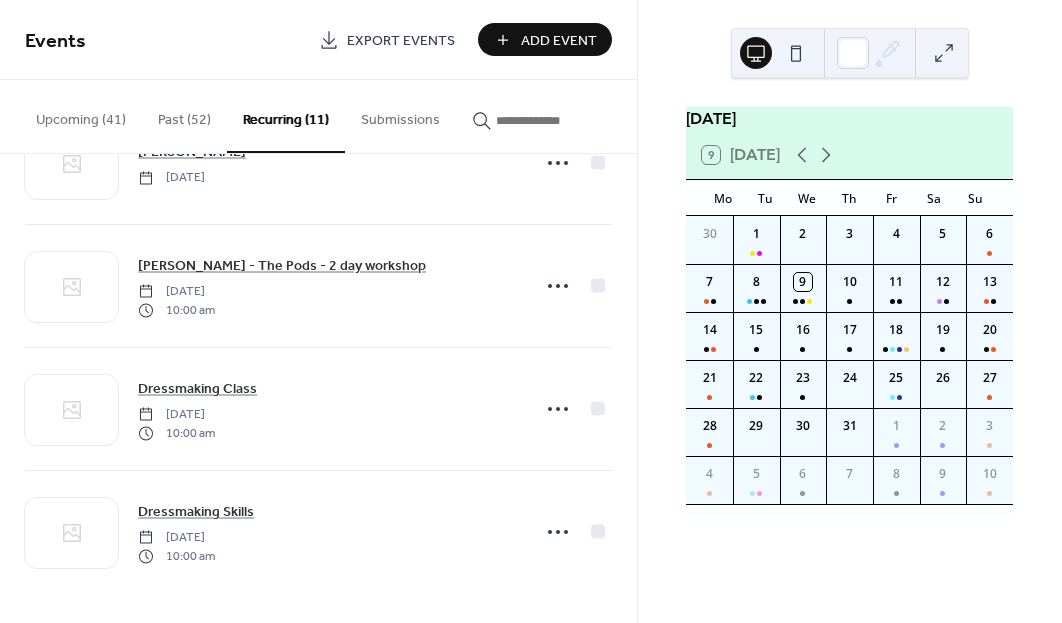 click 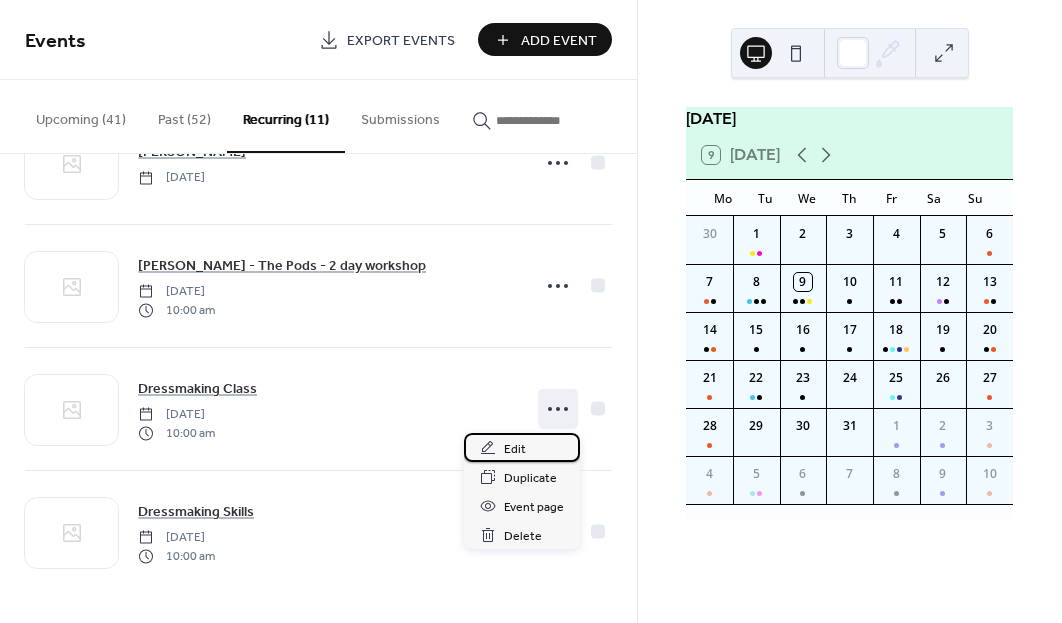 click on "Edit" at bounding box center (522, 447) 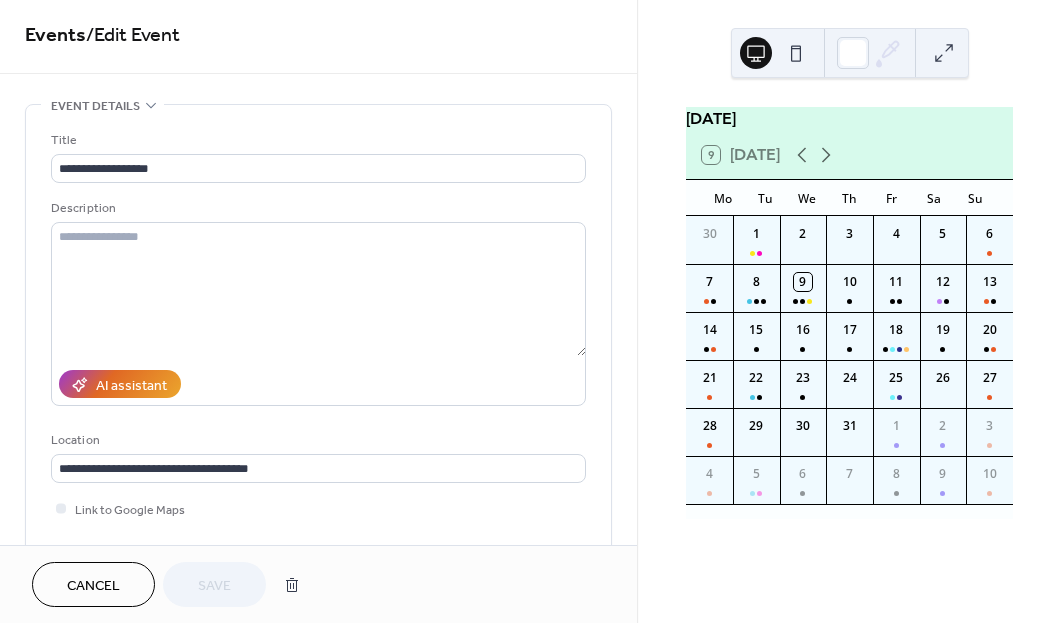 scroll, scrollTop: -8, scrollLeft: 0, axis: vertical 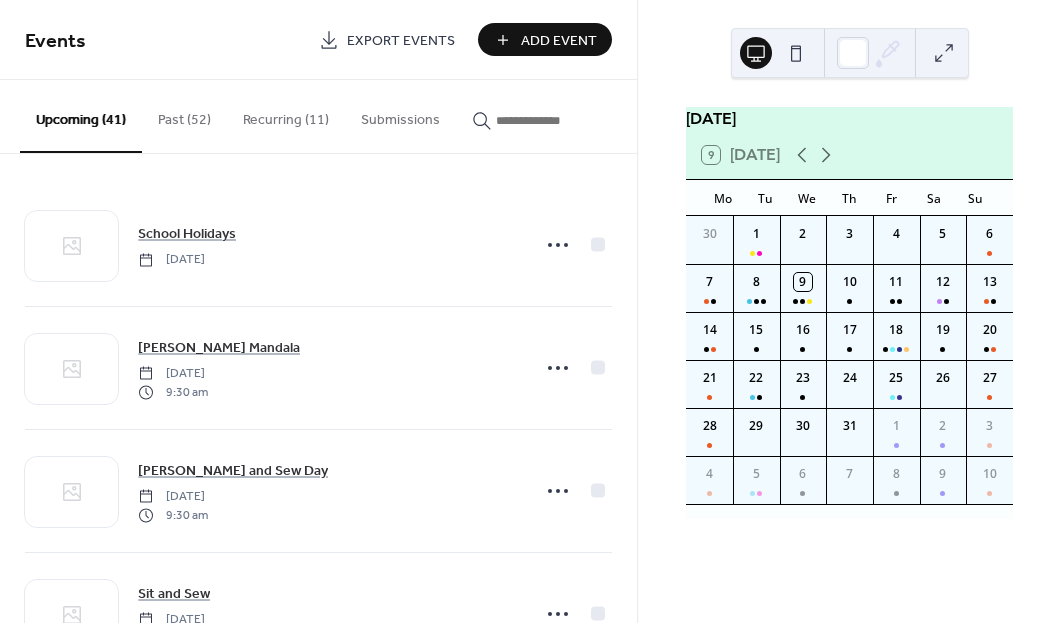 click on "Add Event" at bounding box center (559, 41) 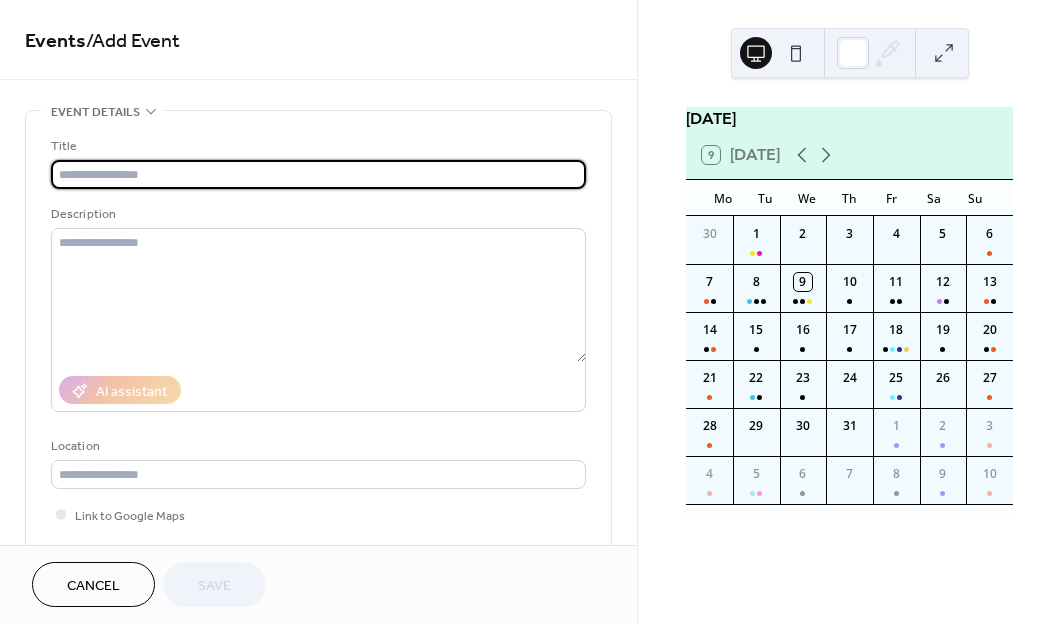 click at bounding box center [318, 174] 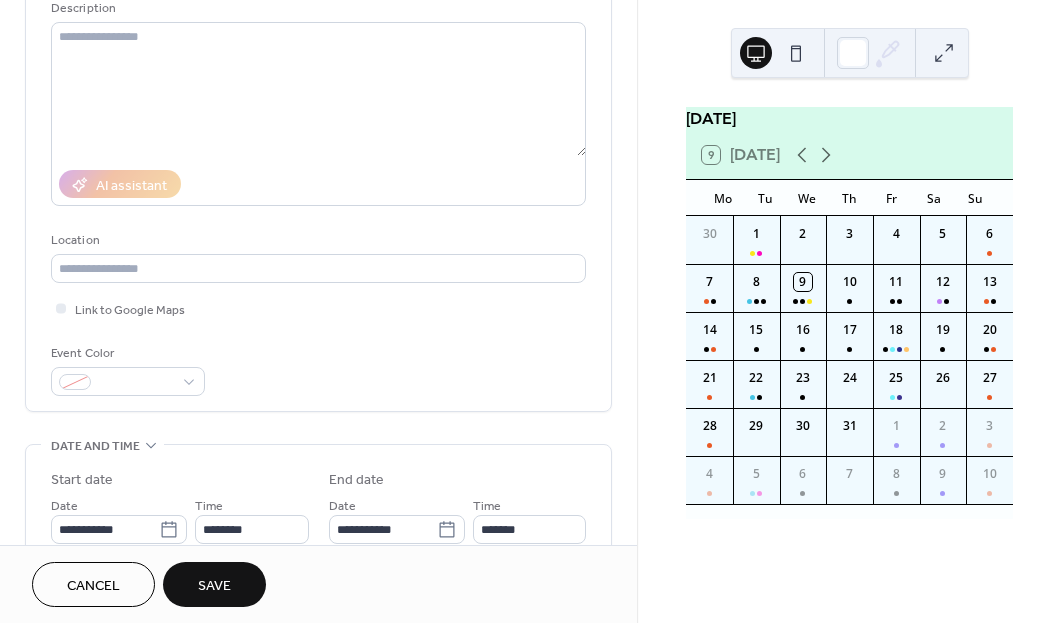 scroll, scrollTop: 227, scrollLeft: 0, axis: vertical 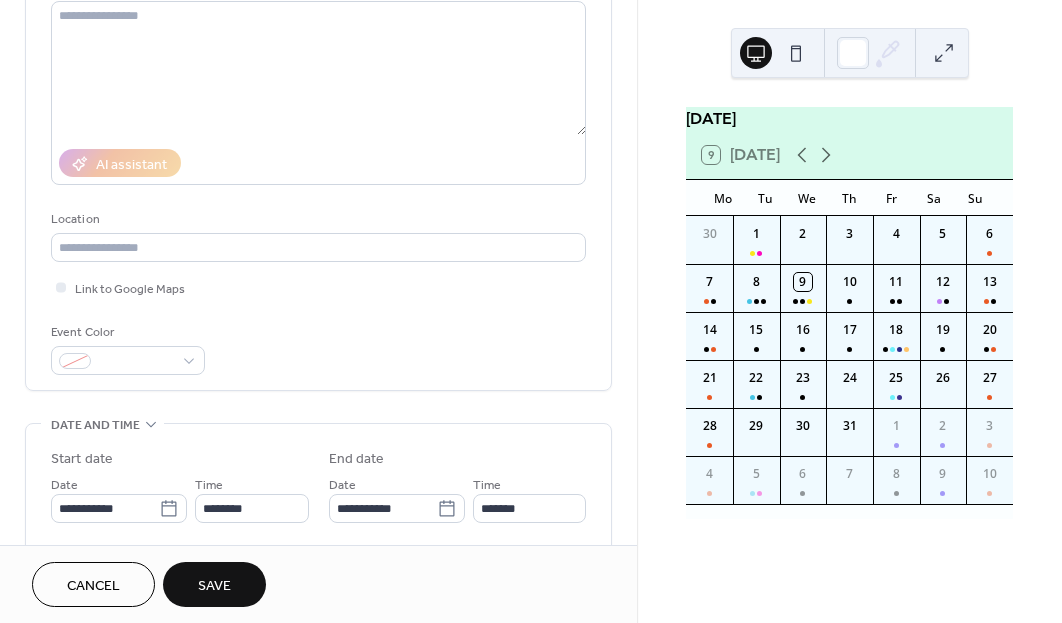type on "**********" 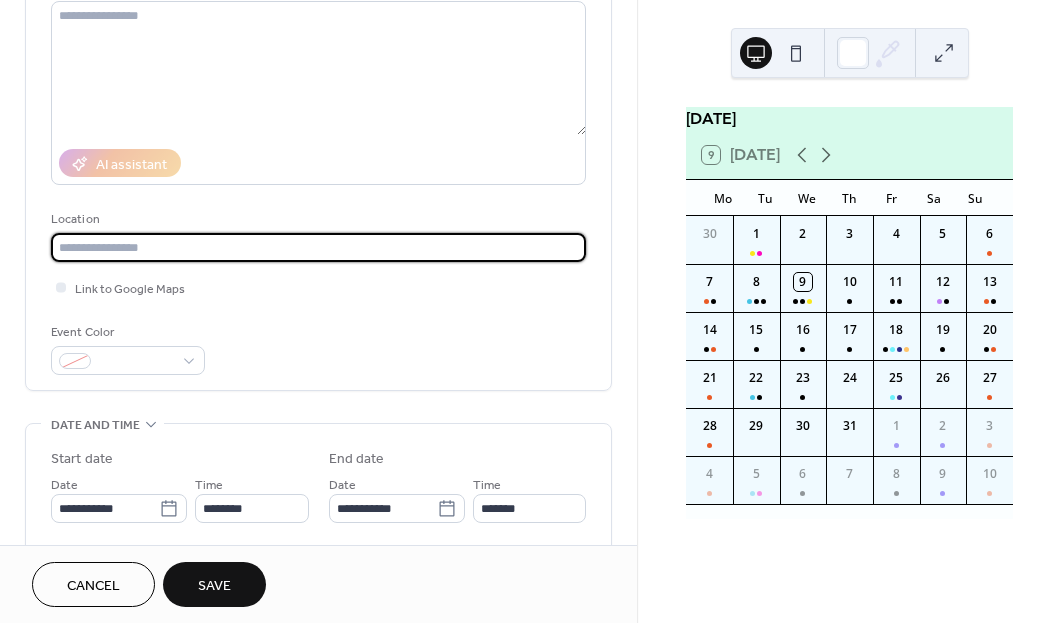 click at bounding box center (318, 247) 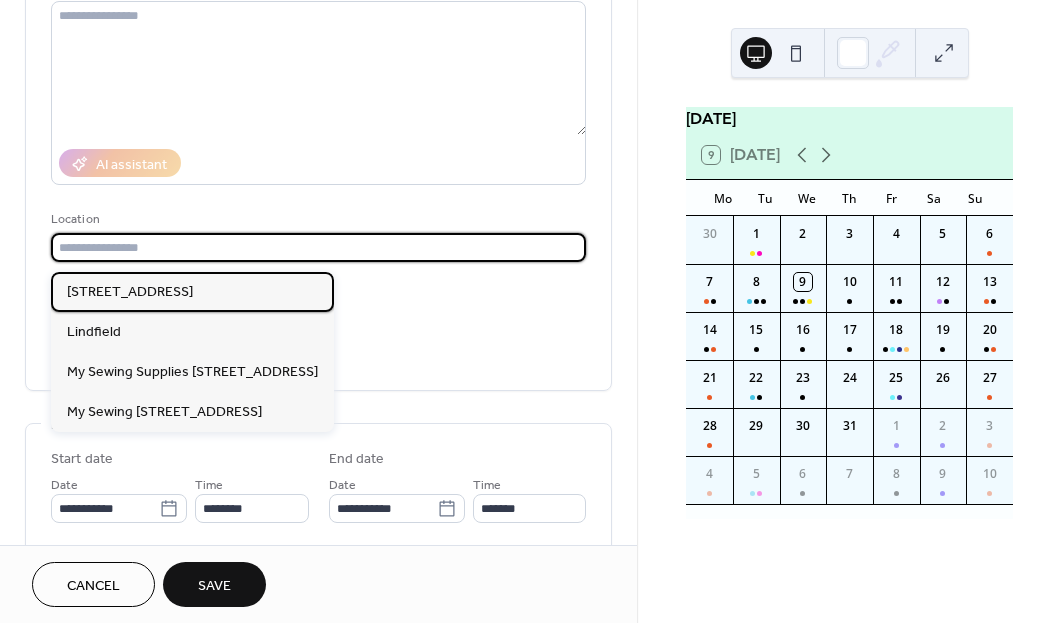 click on "321 Pacific Highway Lindfield NSW 2070" at bounding box center (192, 292) 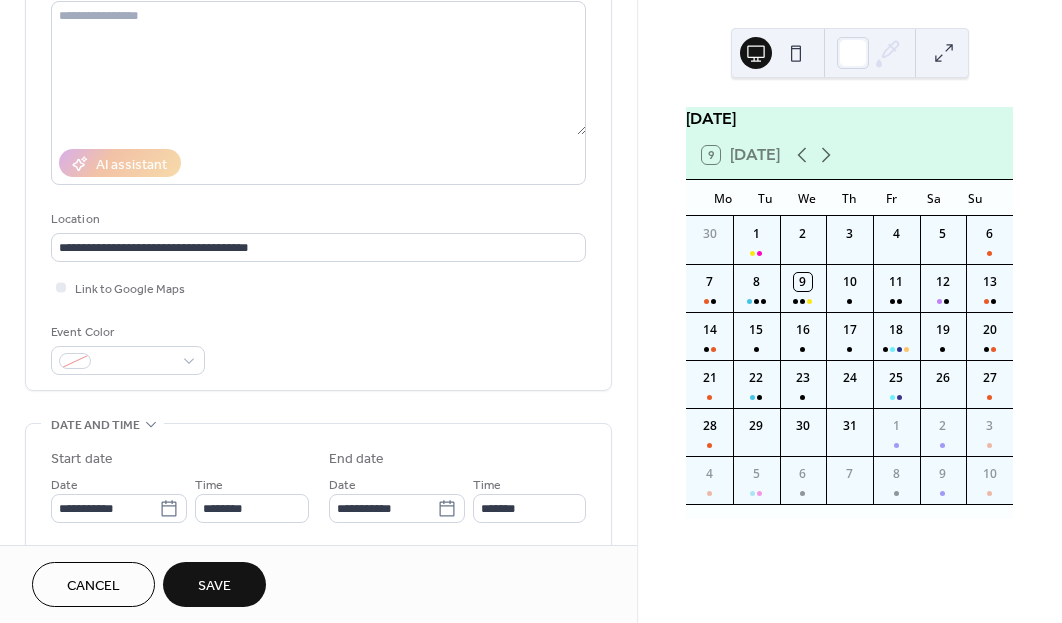 type on "**********" 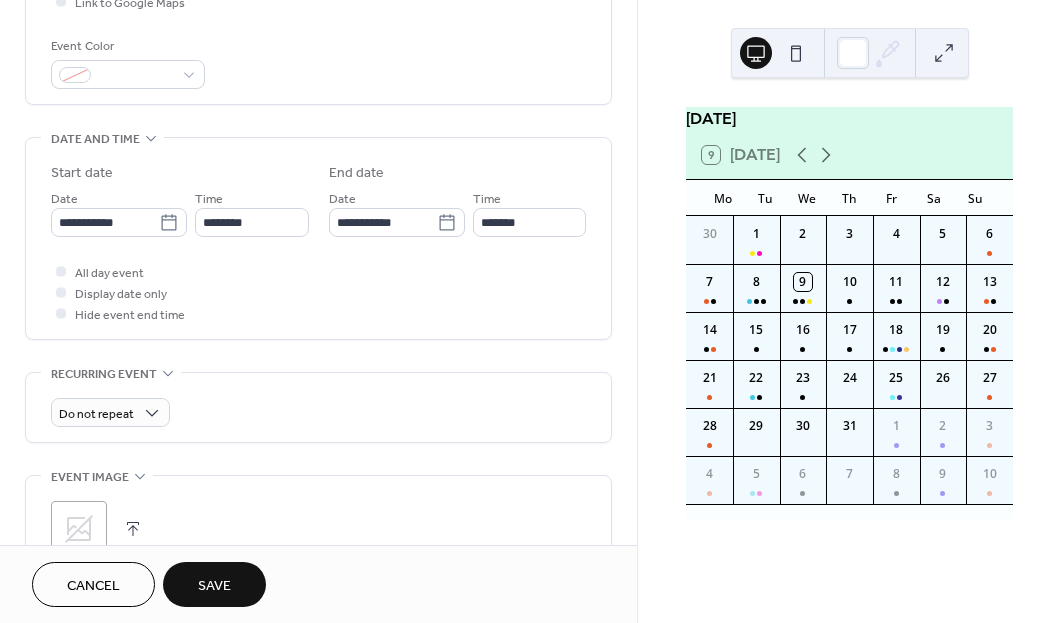 scroll, scrollTop: 521, scrollLeft: 0, axis: vertical 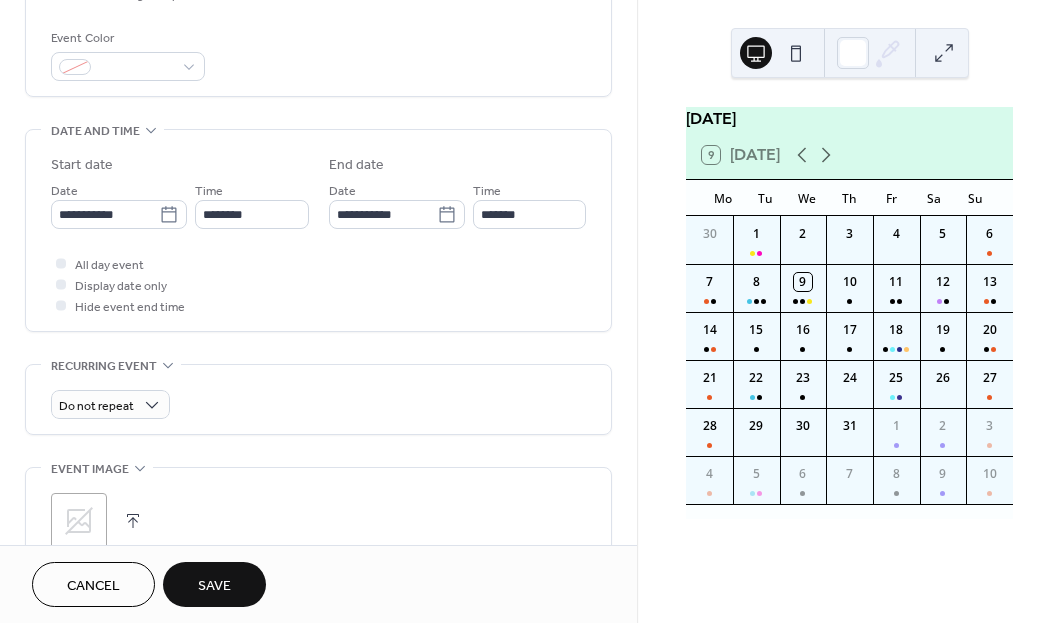 click 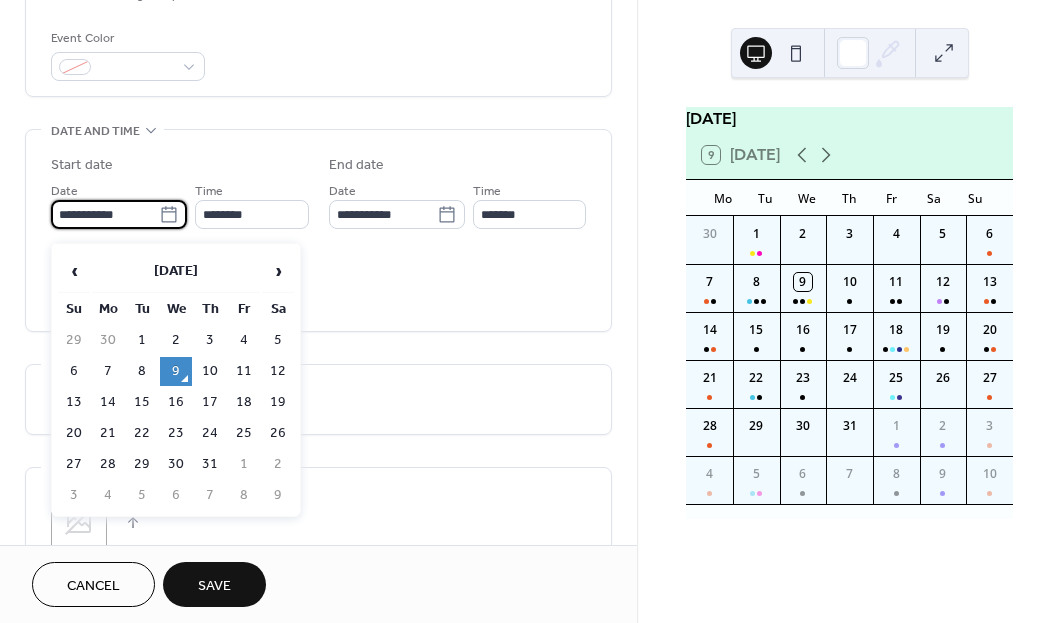 click on "25" at bounding box center (244, 433) 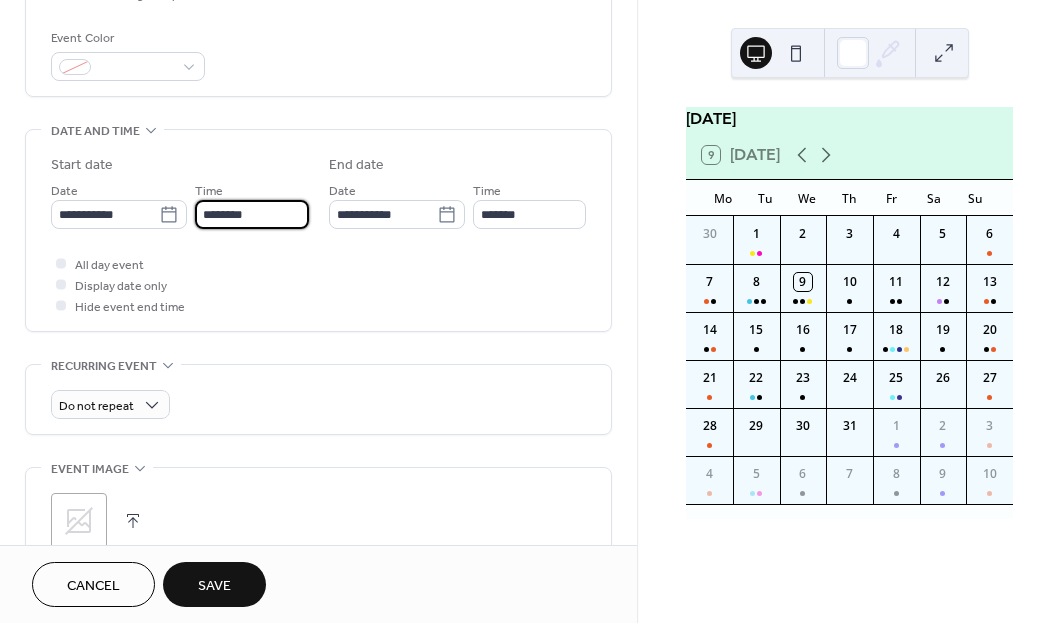click on "********" at bounding box center (251, 214) 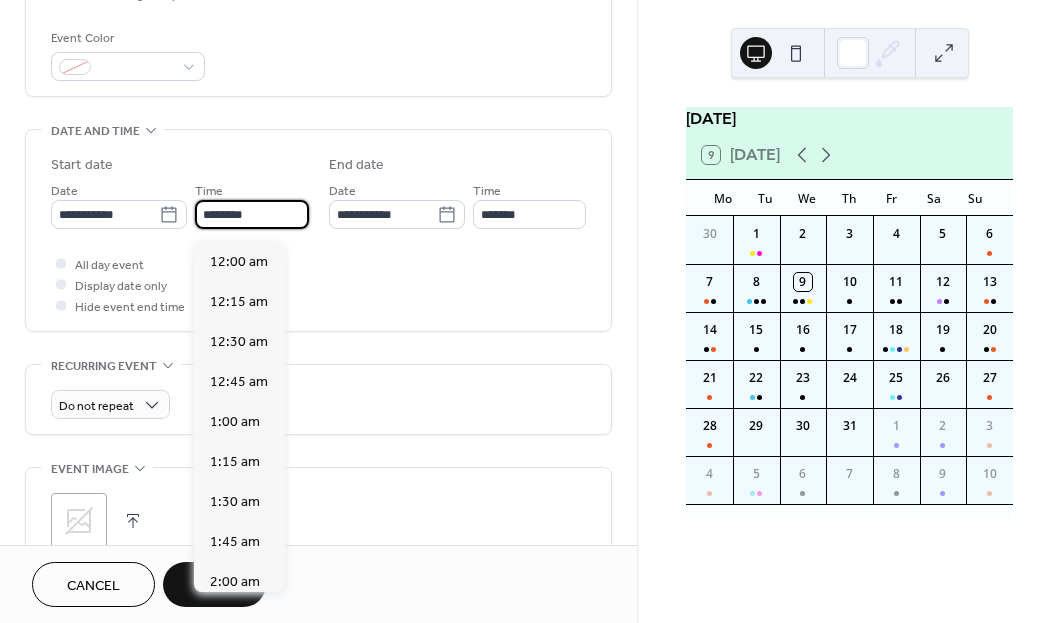 scroll, scrollTop: 1968, scrollLeft: 0, axis: vertical 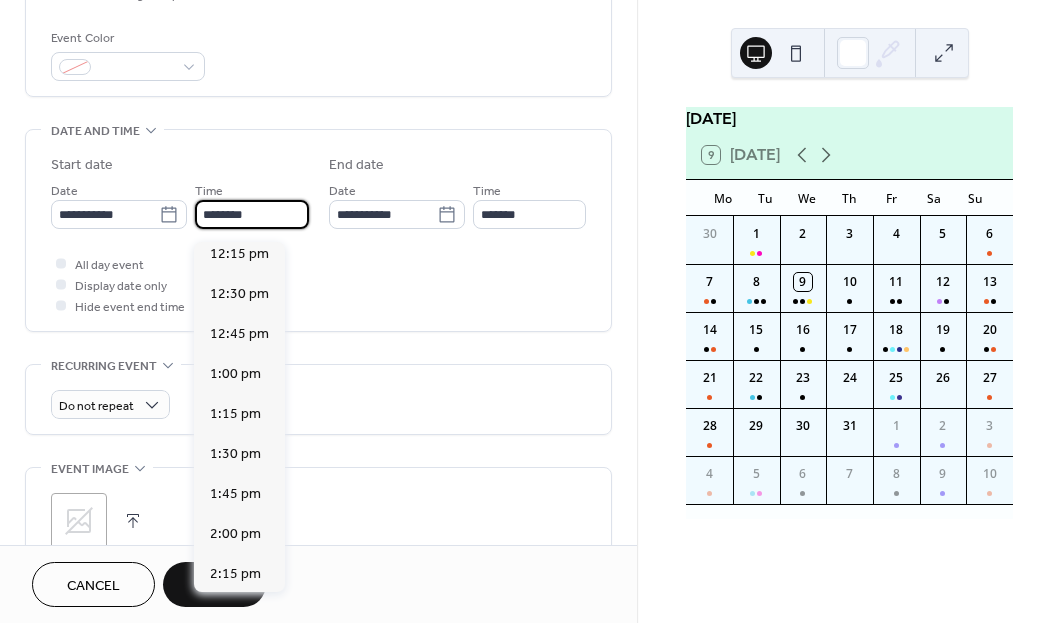 click on "All day event Display date only Hide event end time" at bounding box center (318, 284) 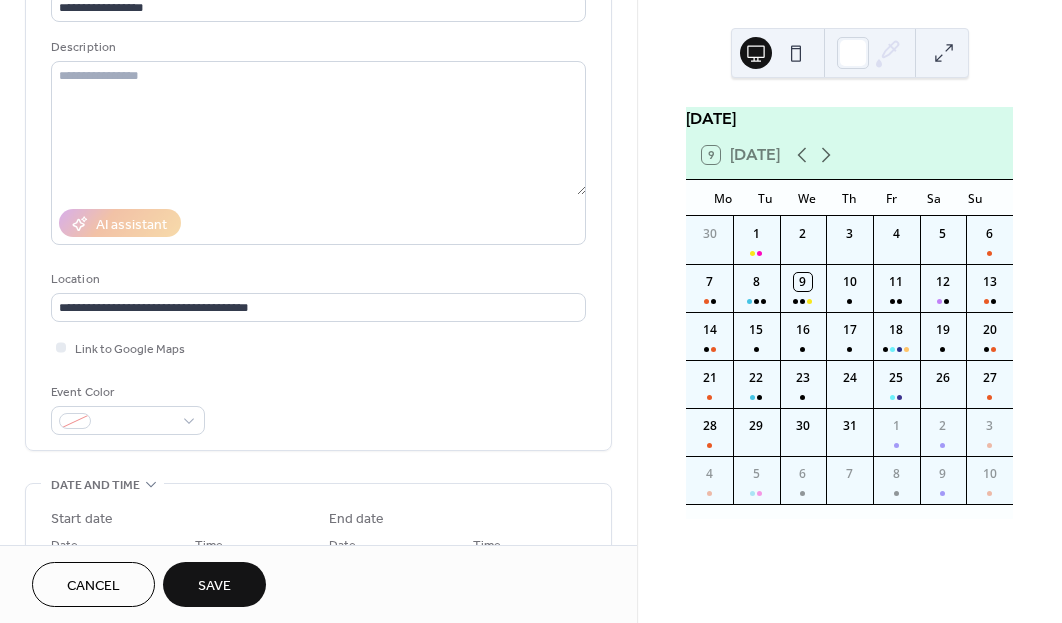 scroll, scrollTop: 166, scrollLeft: 0, axis: vertical 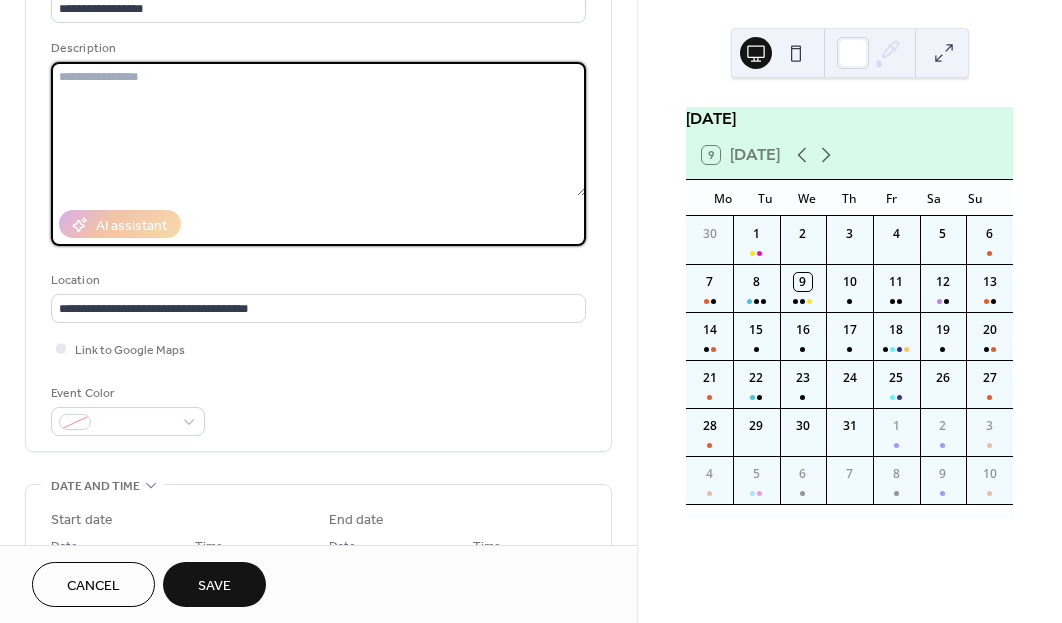 click at bounding box center [318, 129] 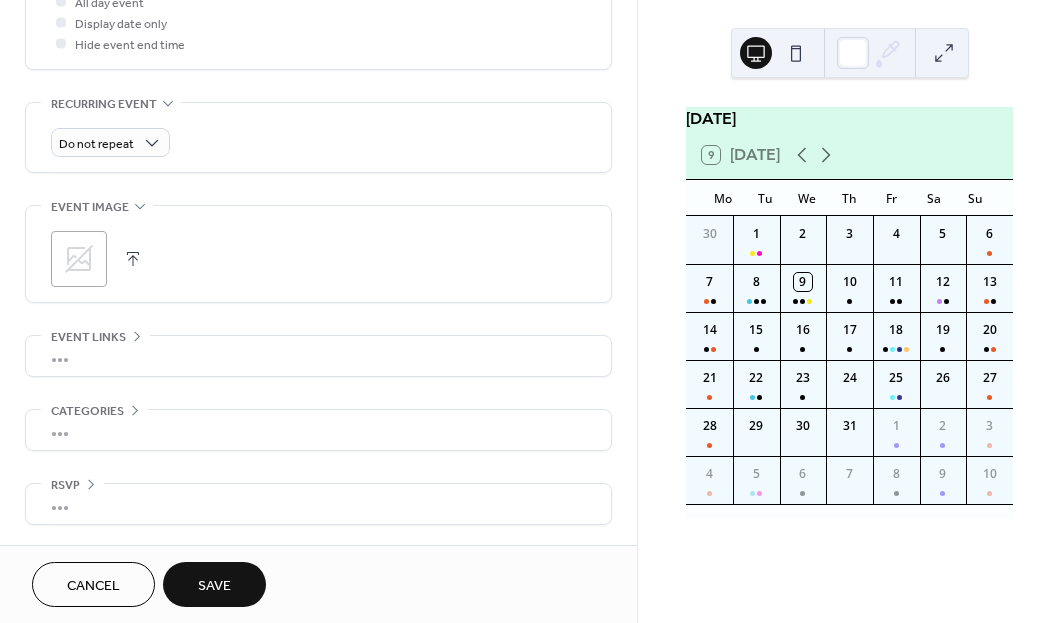 type on "**********" 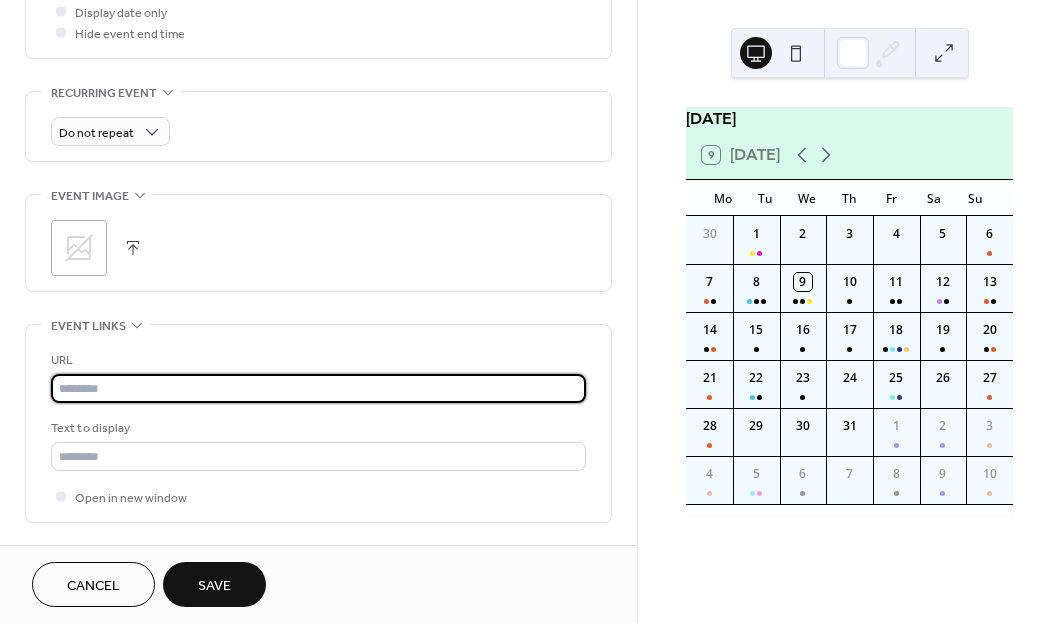 click at bounding box center (318, 388) 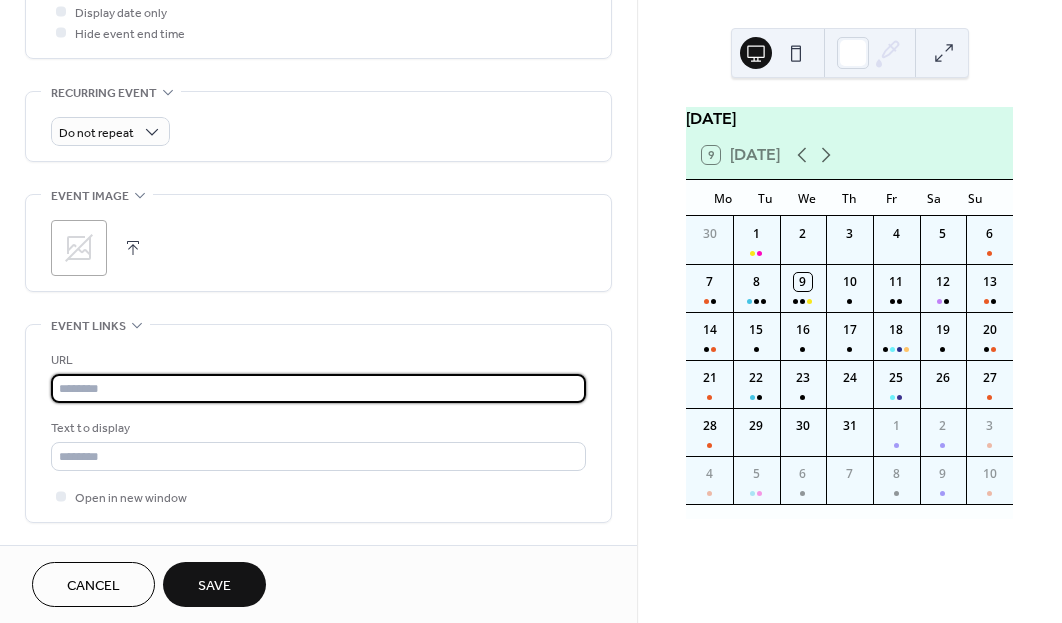 paste on "**********" 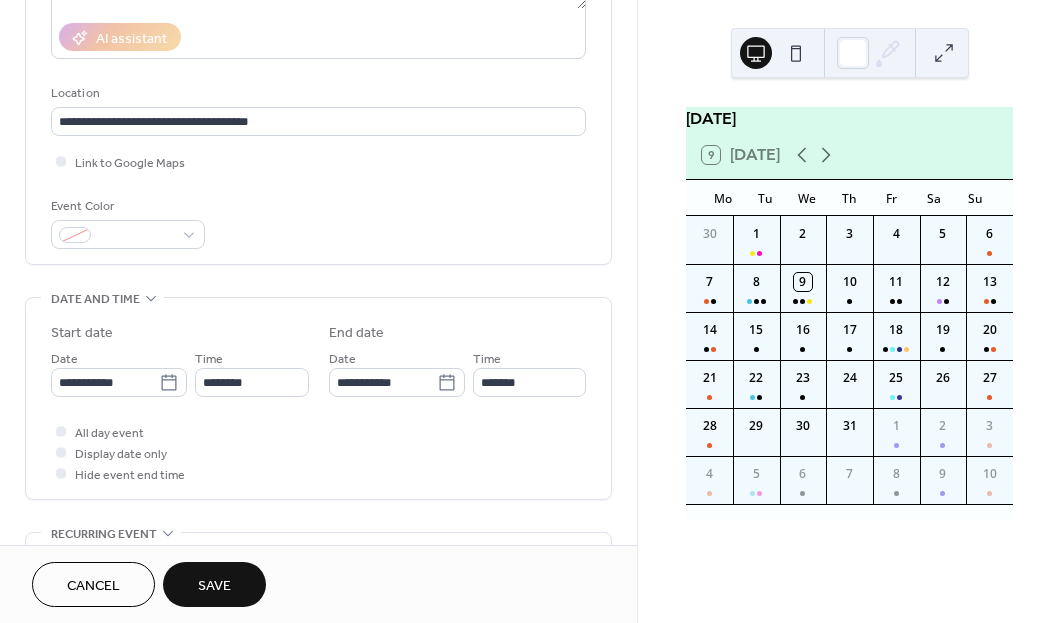 scroll, scrollTop: 355, scrollLeft: 0, axis: vertical 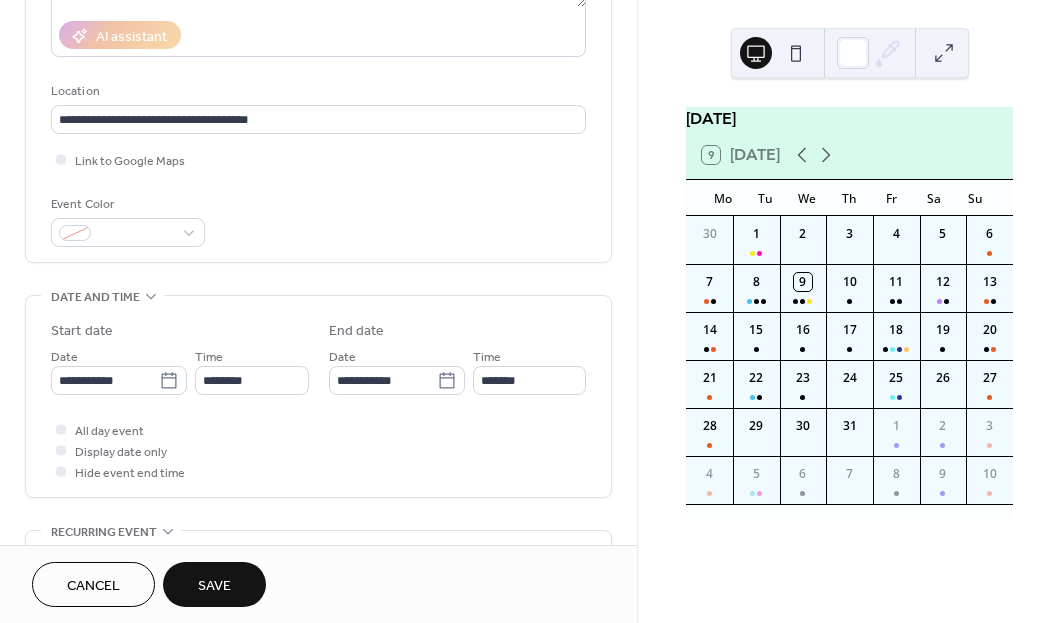 type on "**********" 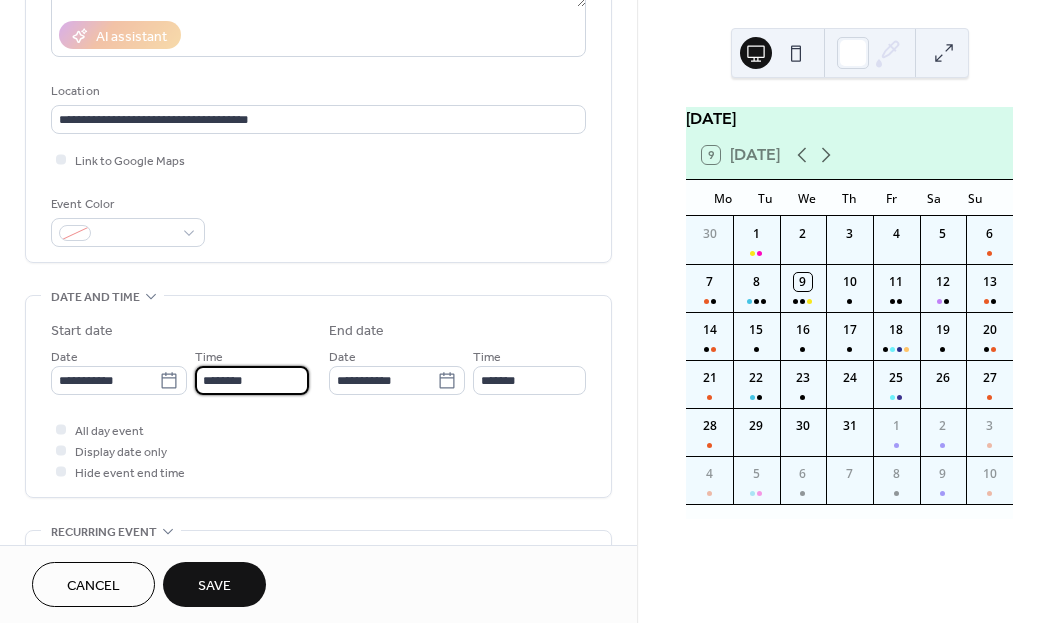 click on "********" at bounding box center (251, 380) 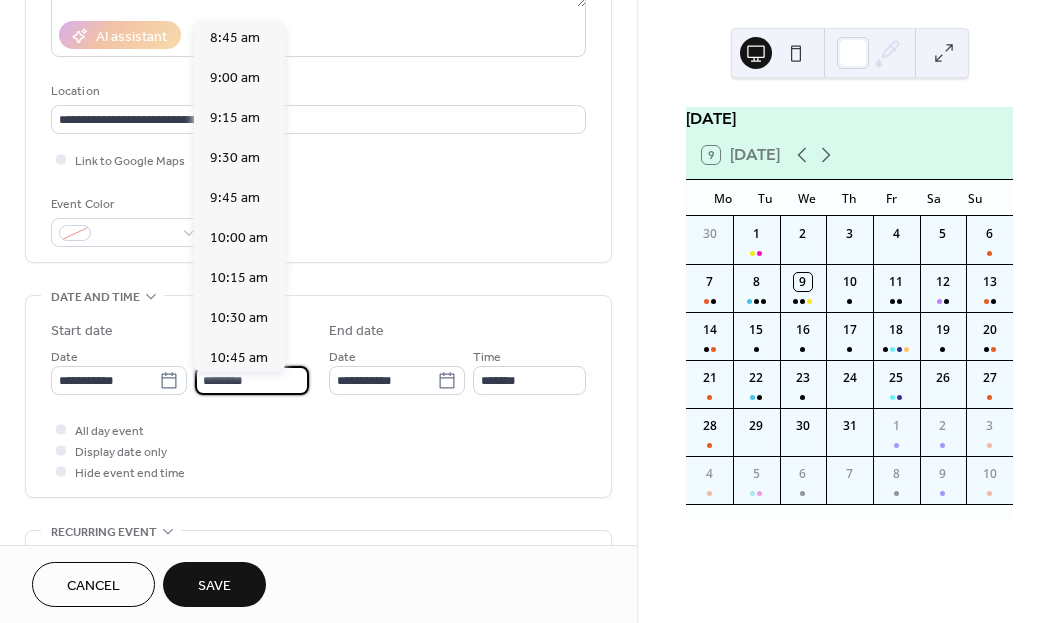 scroll, scrollTop: 1374, scrollLeft: 0, axis: vertical 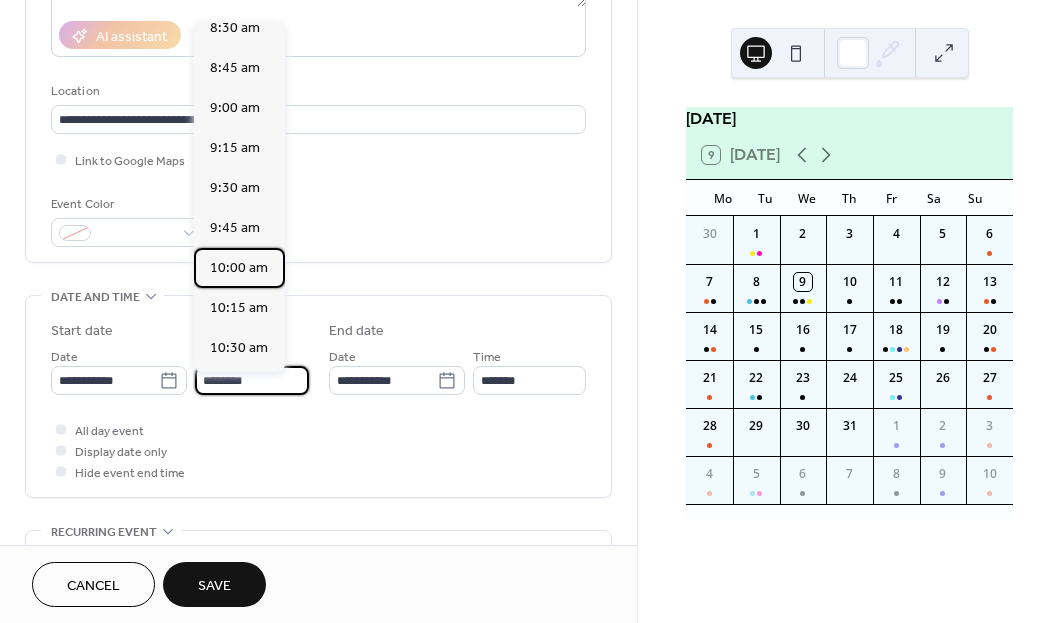 click on "10:00 am" at bounding box center [239, 268] 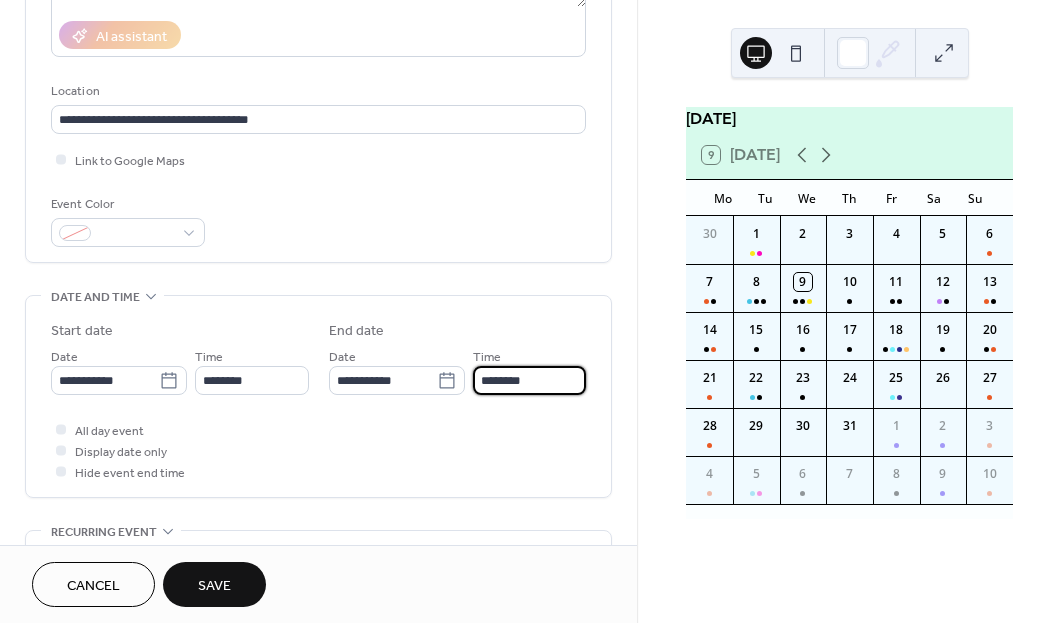 click on "********" at bounding box center [529, 380] 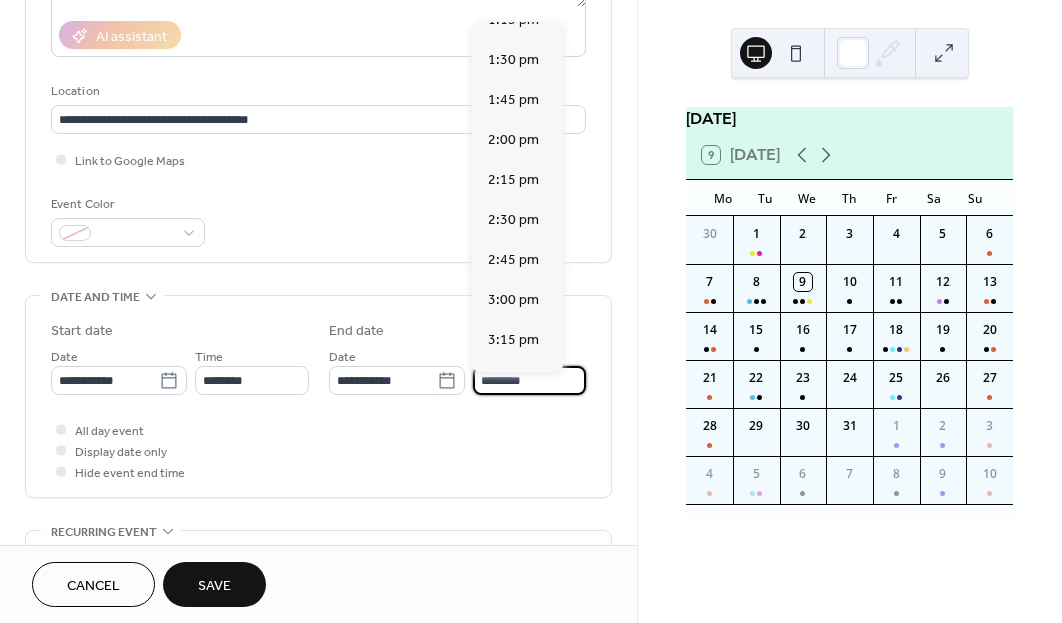 scroll, scrollTop: 517, scrollLeft: 0, axis: vertical 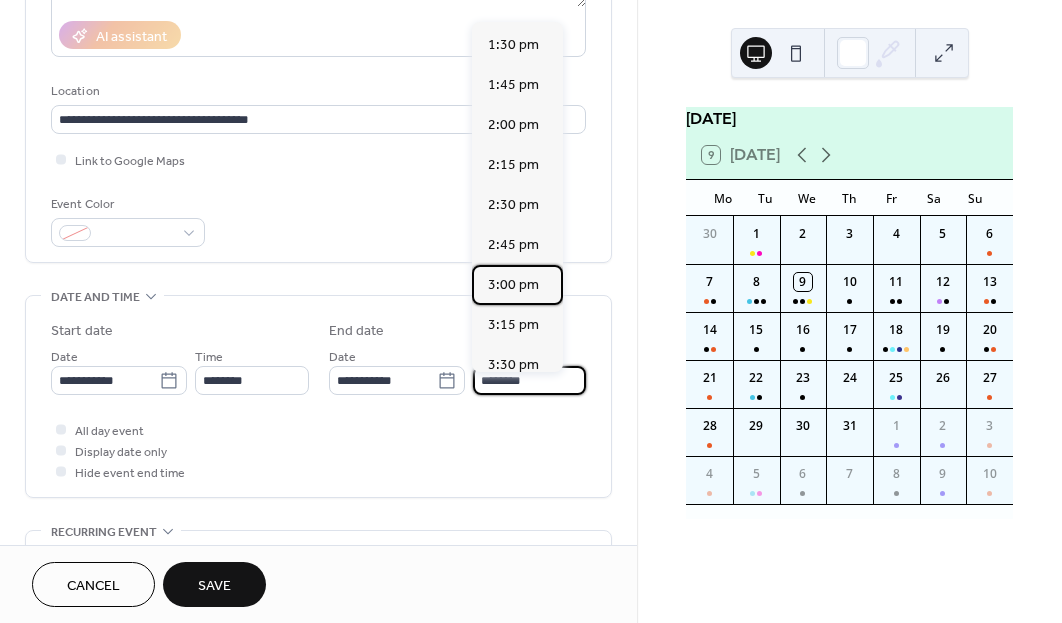 click on "3:00 pm" at bounding box center (513, 285) 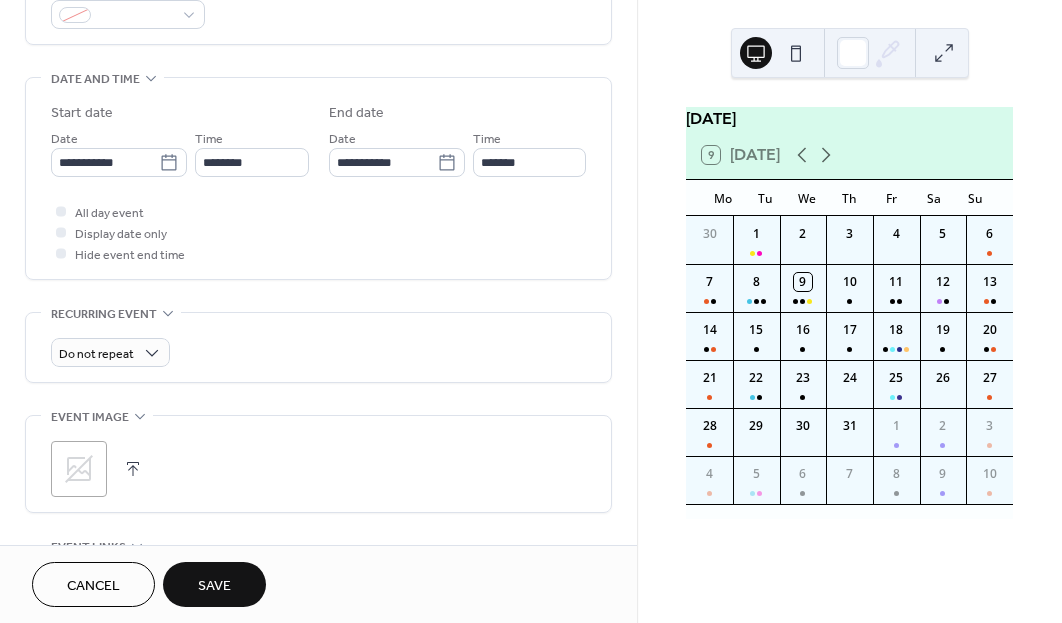 scroll, scrollTop: 577, scrollLeft: 0, axis: vertical 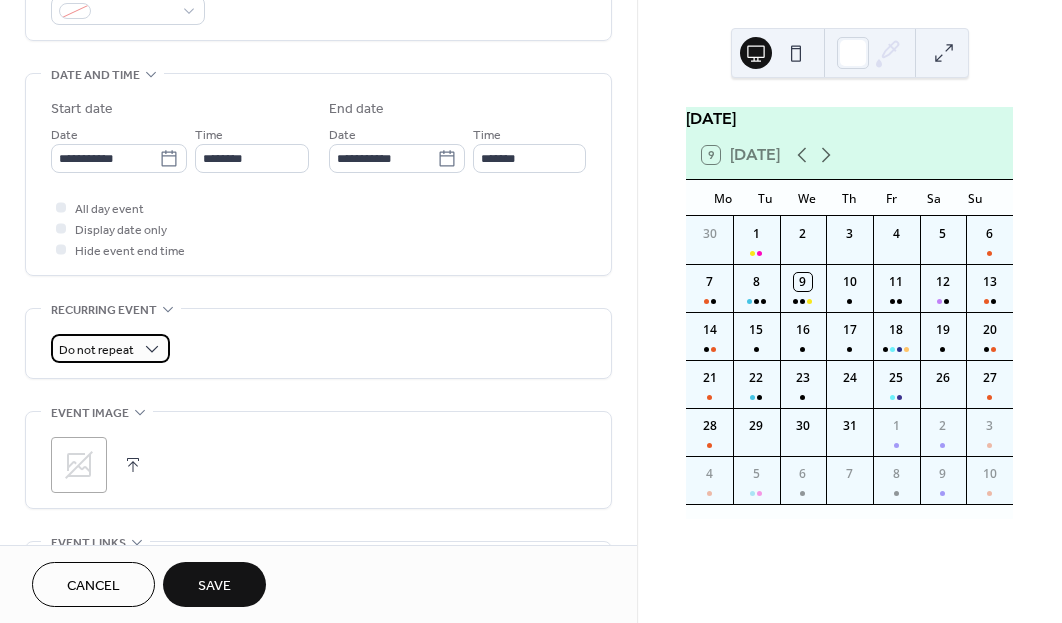 click on "Do not repeat" at bounding box center (96, 350) 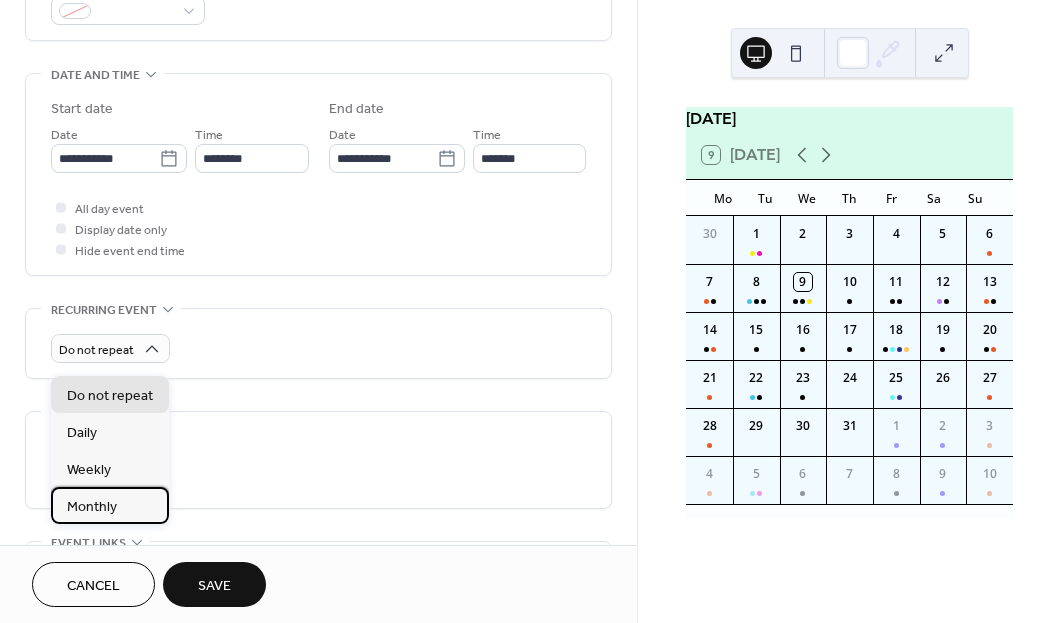 click on "Monthly" at bounding box center [92, 507] 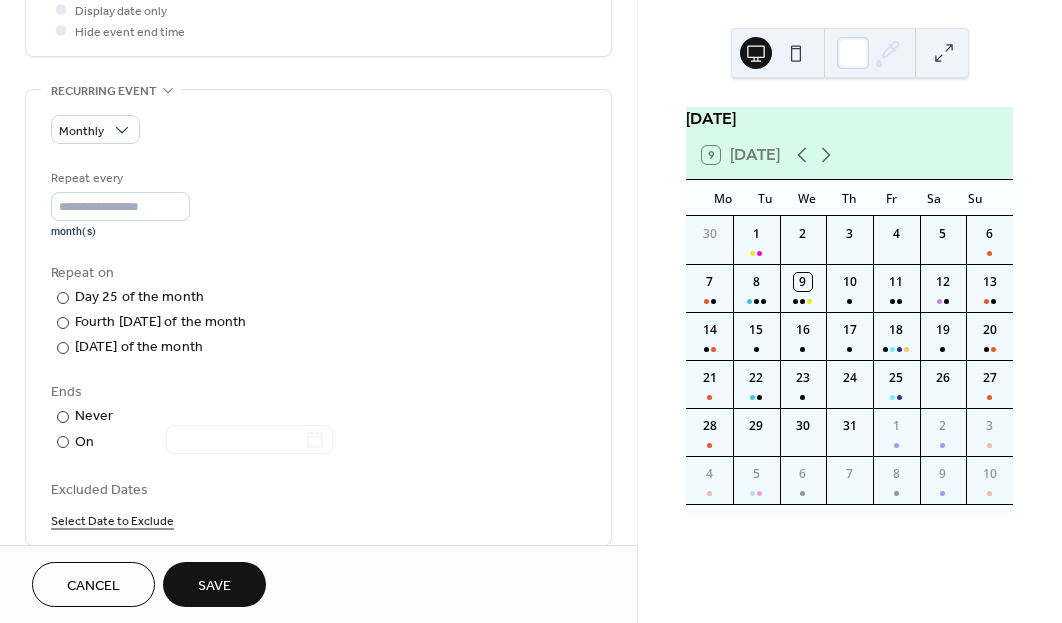 scroll, scrollTop: 822, scrollLeft: 0, axis: vertical 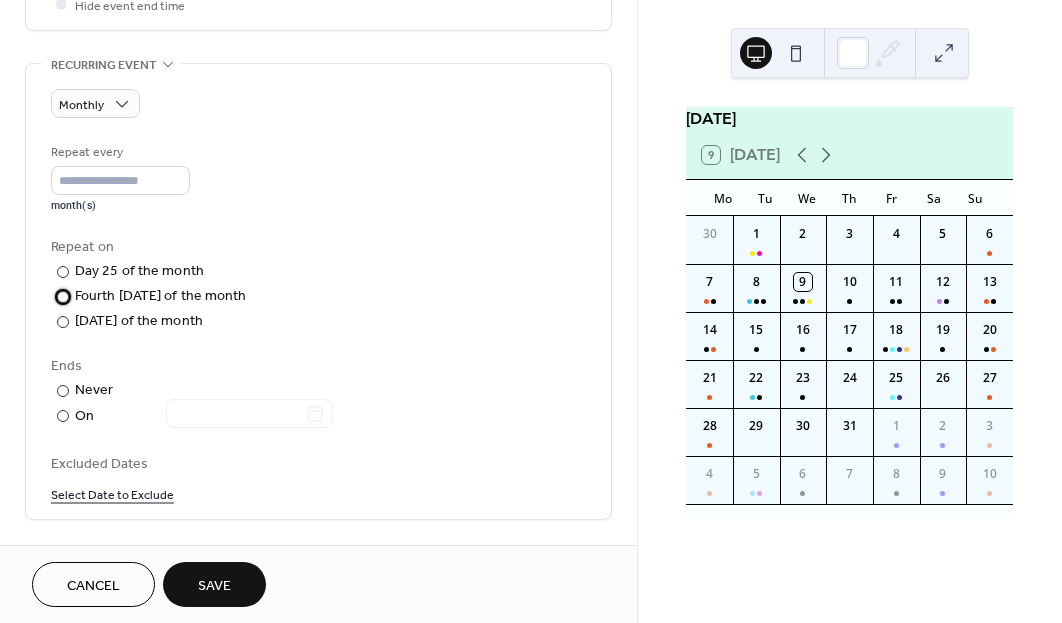 click on "​" at bounding box center (53, 296) 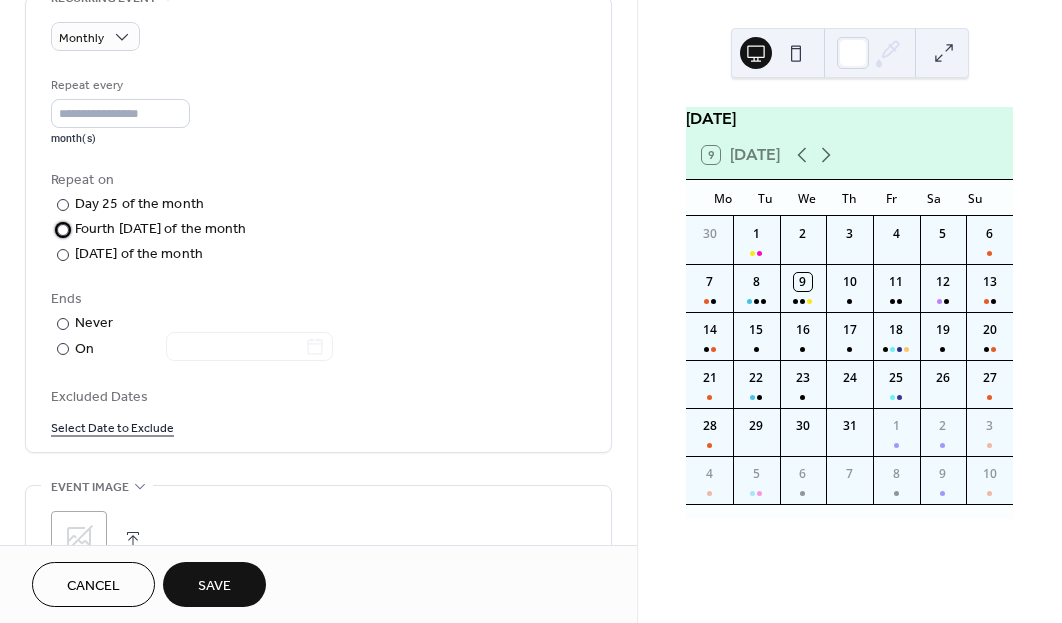 scroll, scrollTop: 890, scrollLeft: 0, axis: vertical 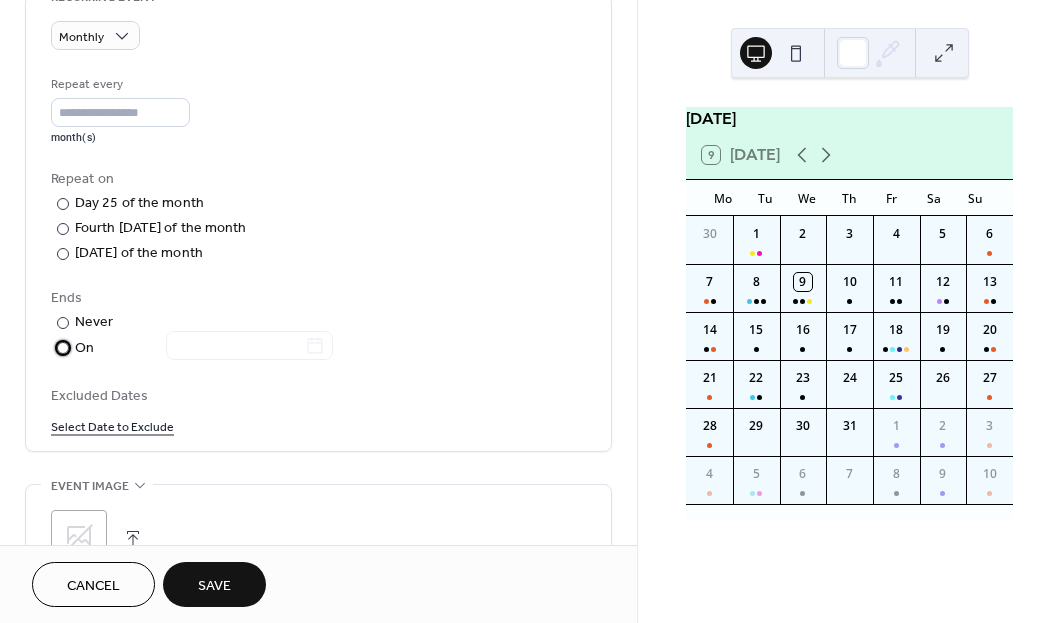 click at bounding box center (237, 347) 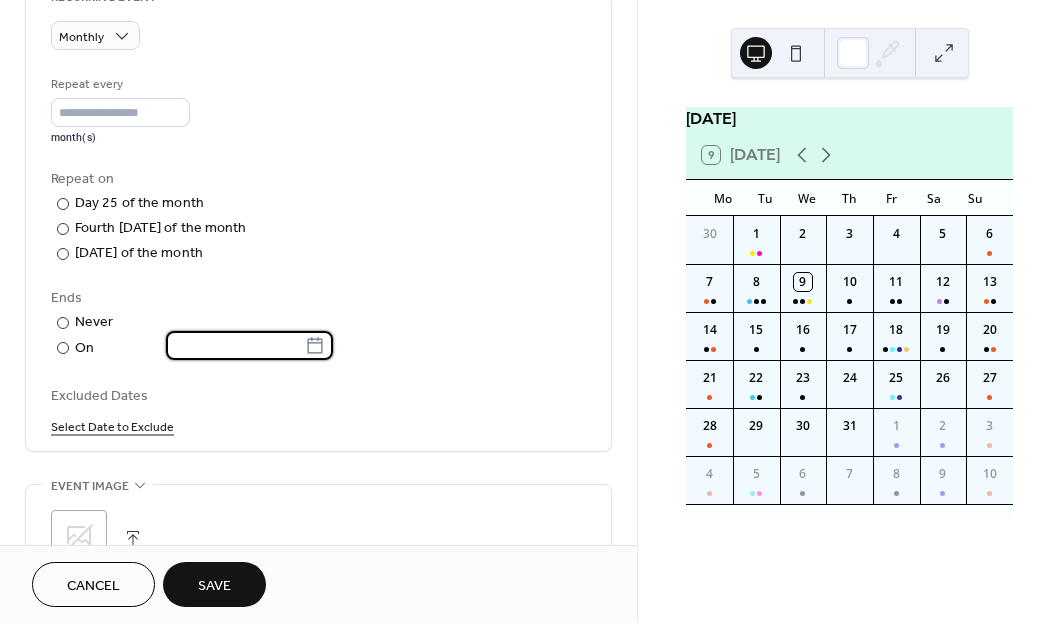 click at bounding box center [235, 345] 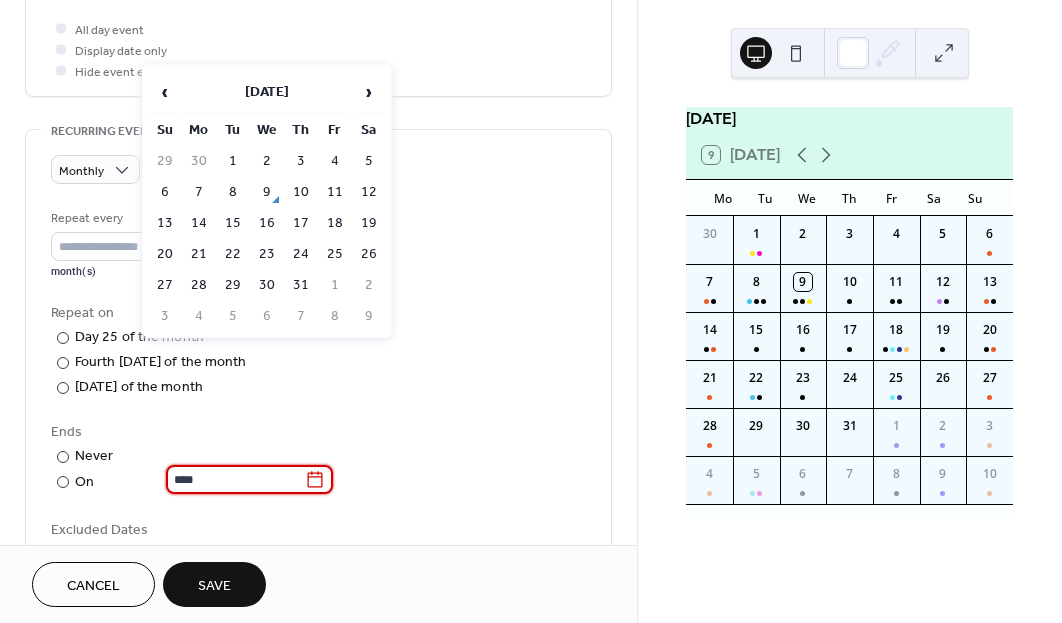 scroll, scrollTop: 769, scrollLeft: 0, axis: vertical 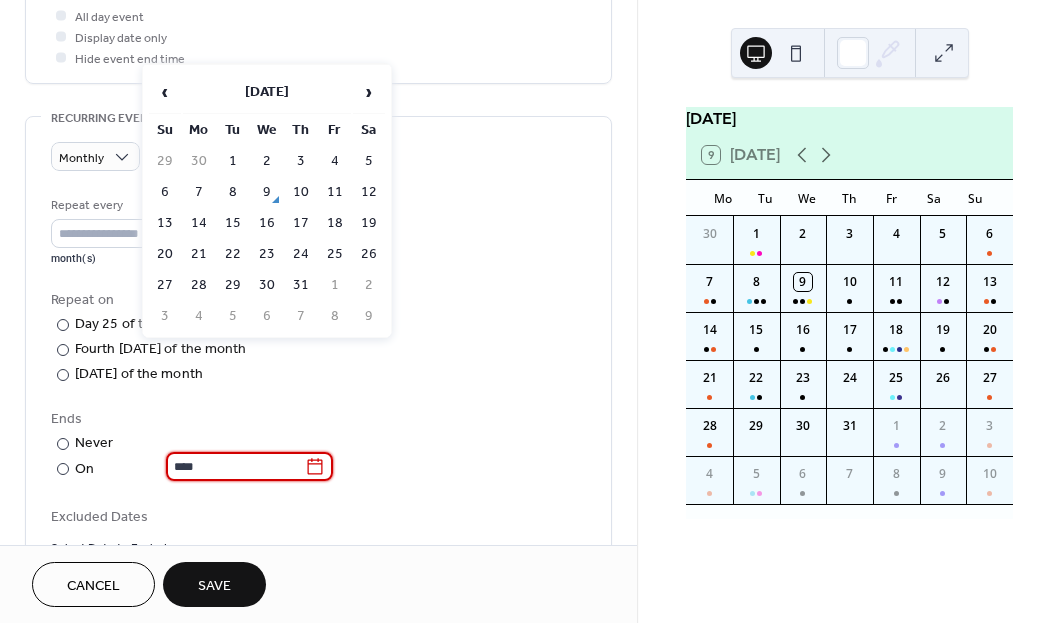 click on "›" at bounding box center (369, 92) 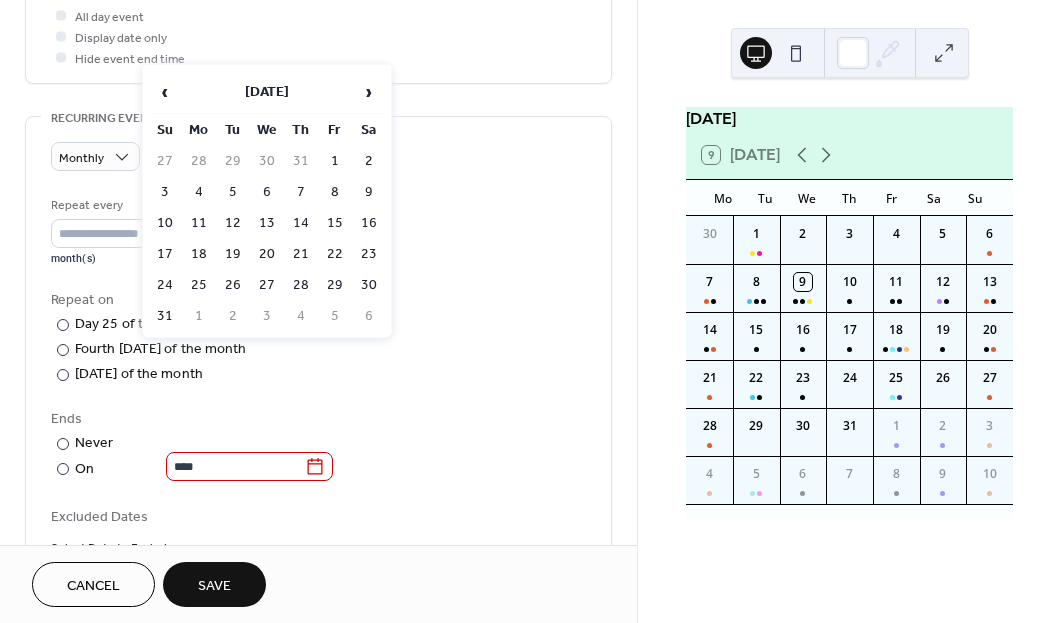 click on "›" at bounding box center [369, 92] 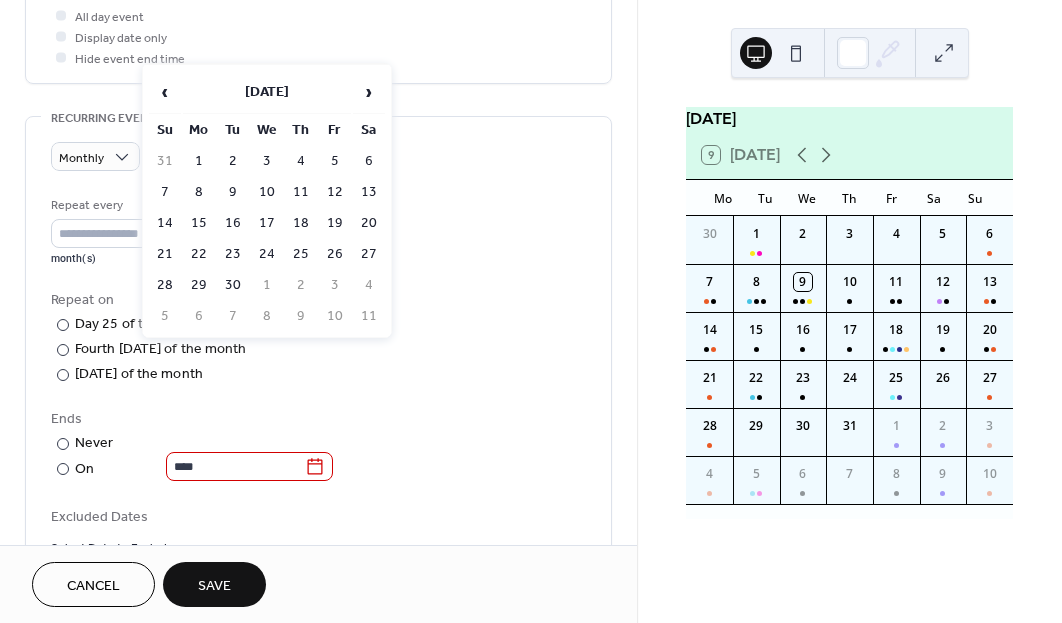 click on "26" at bounding box center [335, 254] 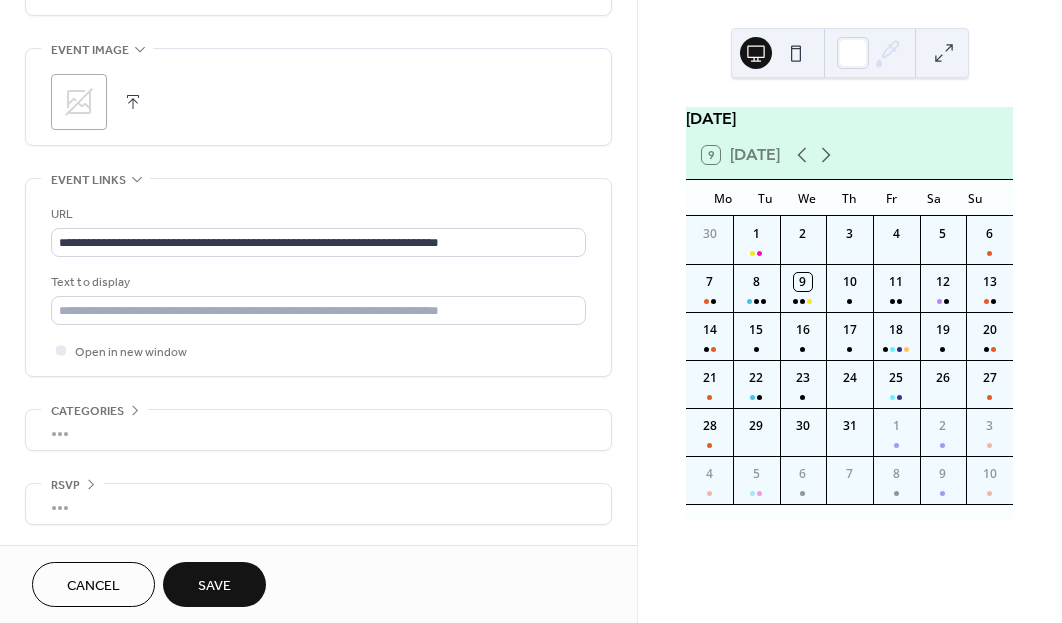 scroll, scrollTop: 1352, scrollLeft: 0, axis: vertical 